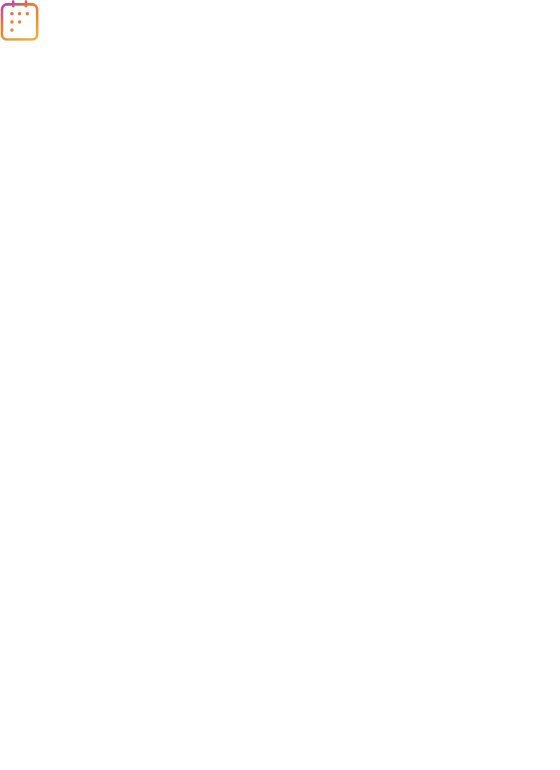 scroll, scrollTop: 0, scrollLeft: 0, axis: both 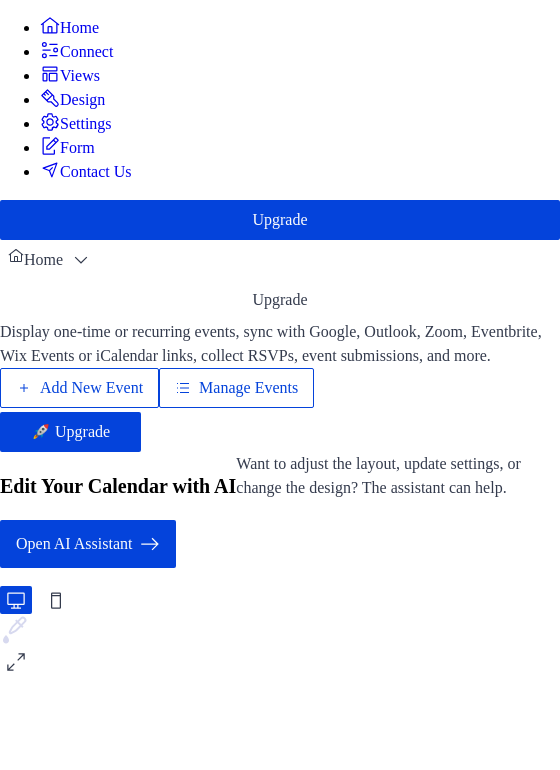 click on "Manage Events" at bounding box center (248, 388) 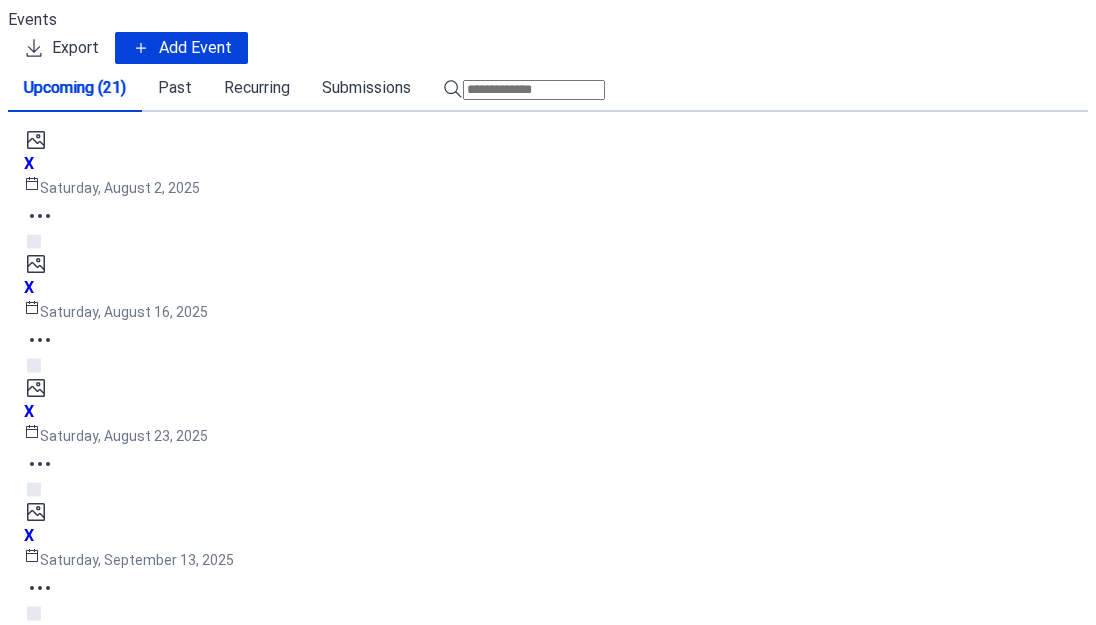 scroll, scrollTop: 0, scrollLeft: 0, axis: both 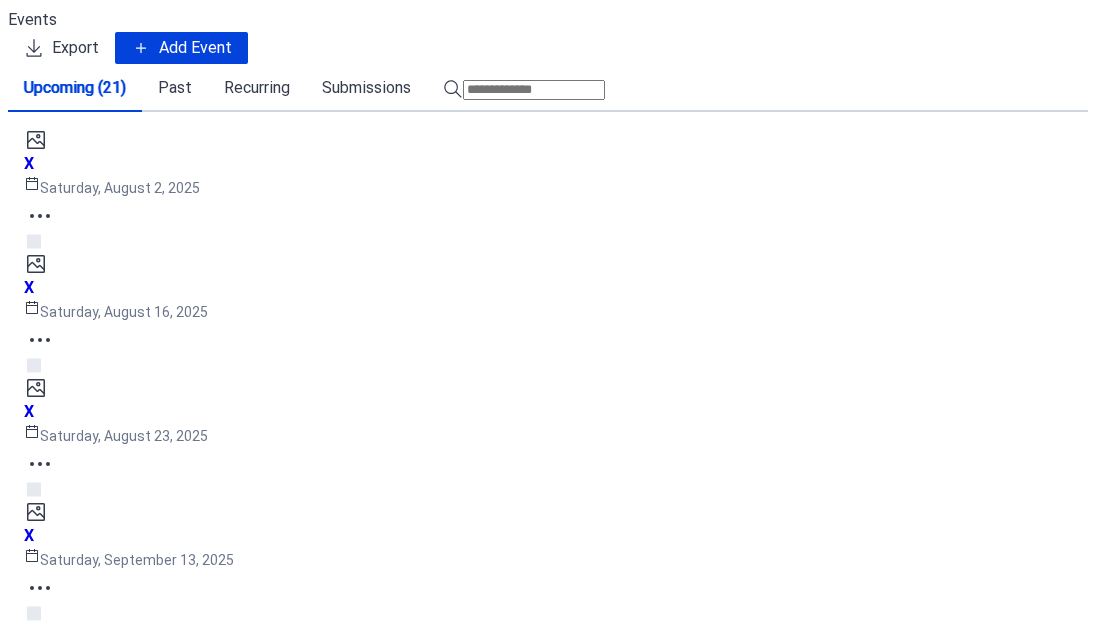 click on "Add Event" at bounding box center (195, 48) 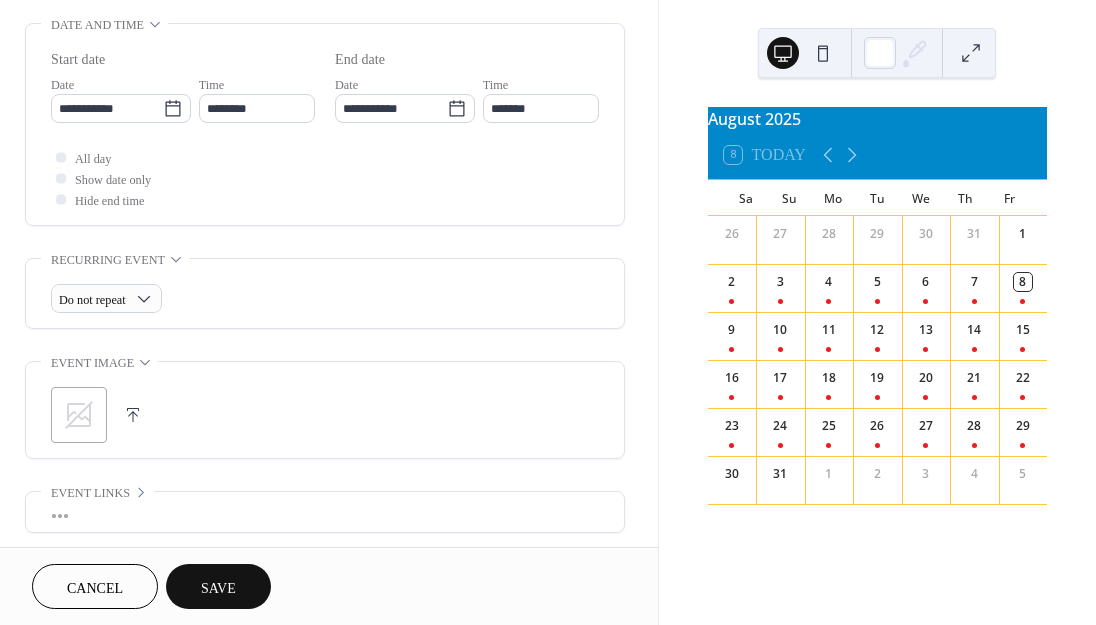 scroll, scrollTop: 640, scrollLeft: 0, axis: vertical 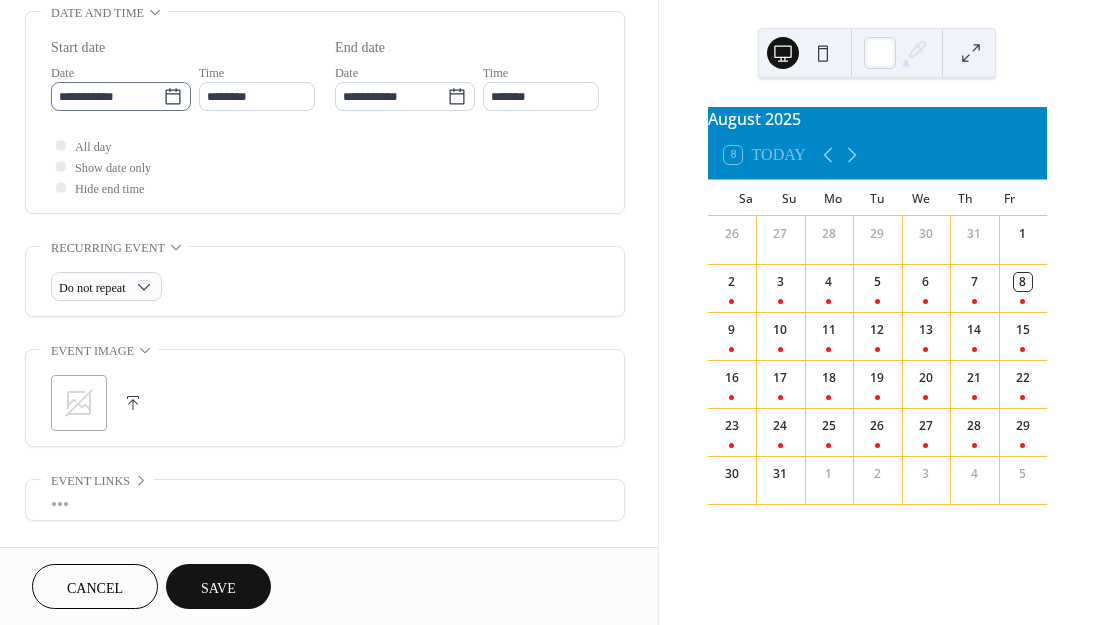 type on "*" 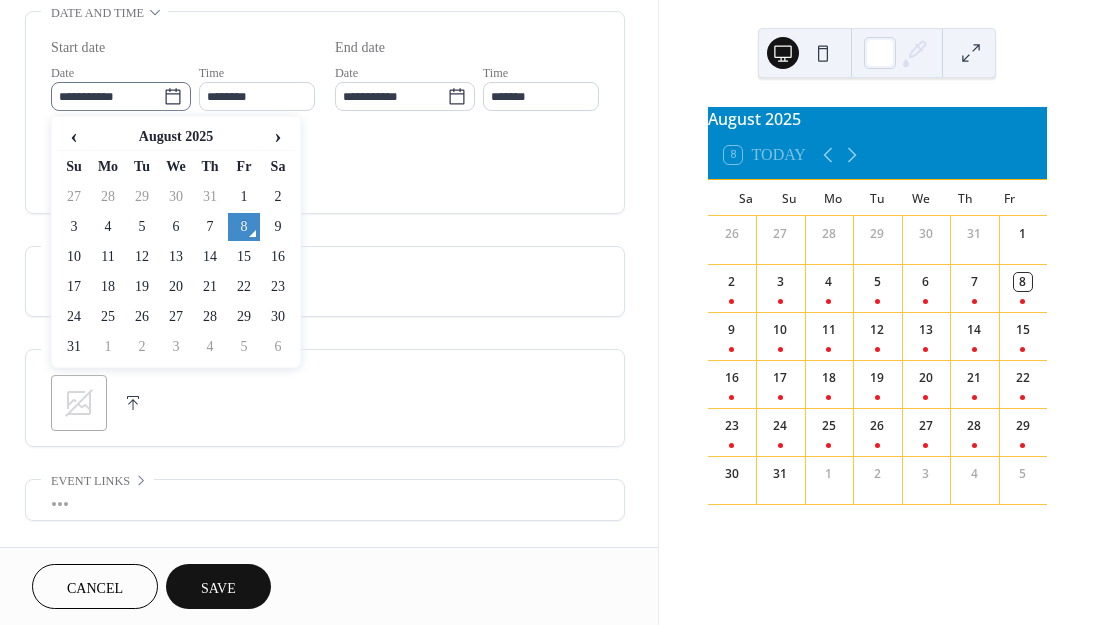 click on "**********" at bounding box center (121, 96) 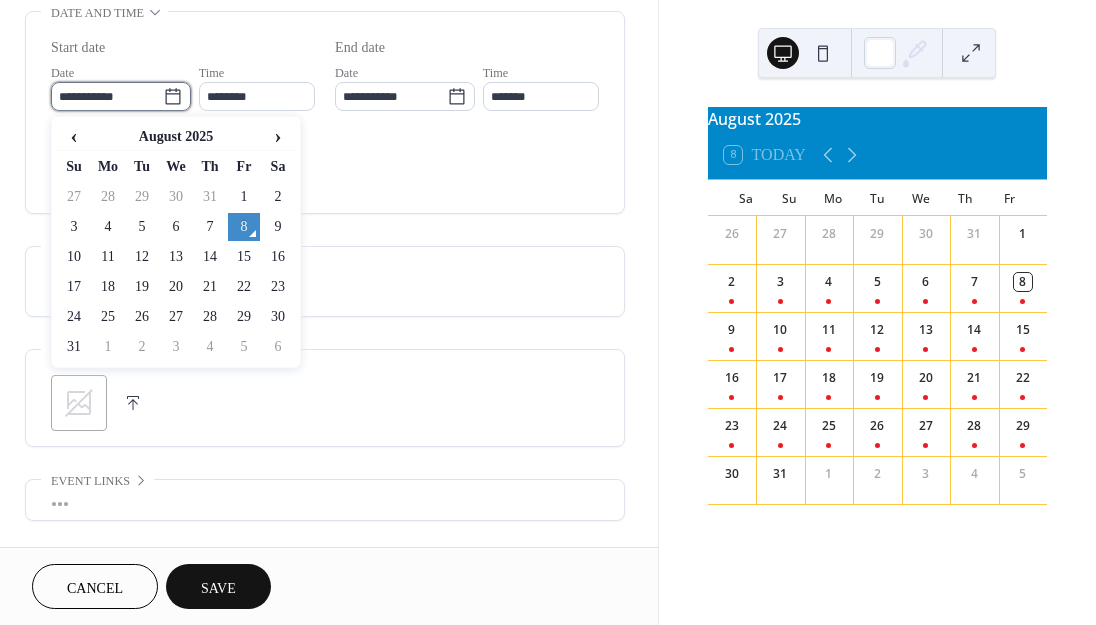 click on "**********" at bounding box center (107, 96) 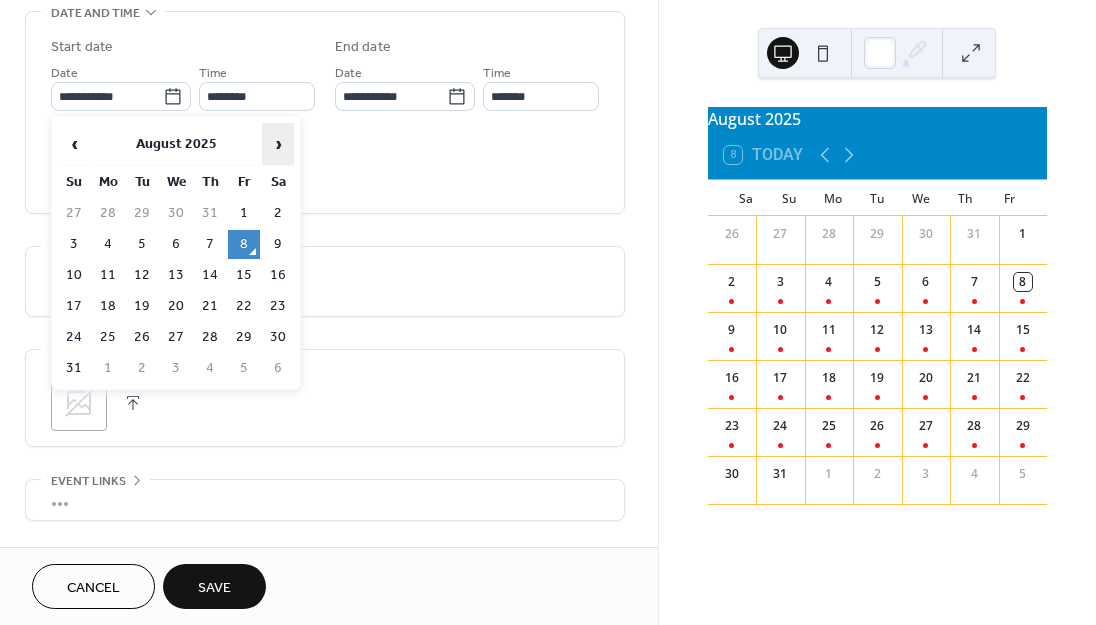 click on "›" at bounding box center (278, 144) 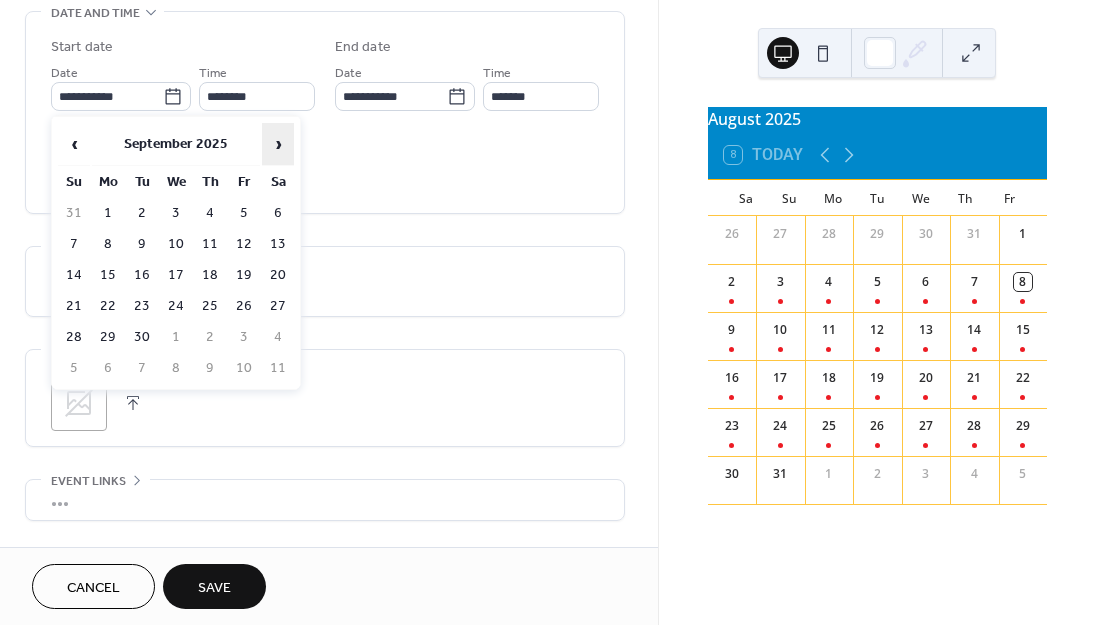 click on "›" at bounding box center [278, 144] 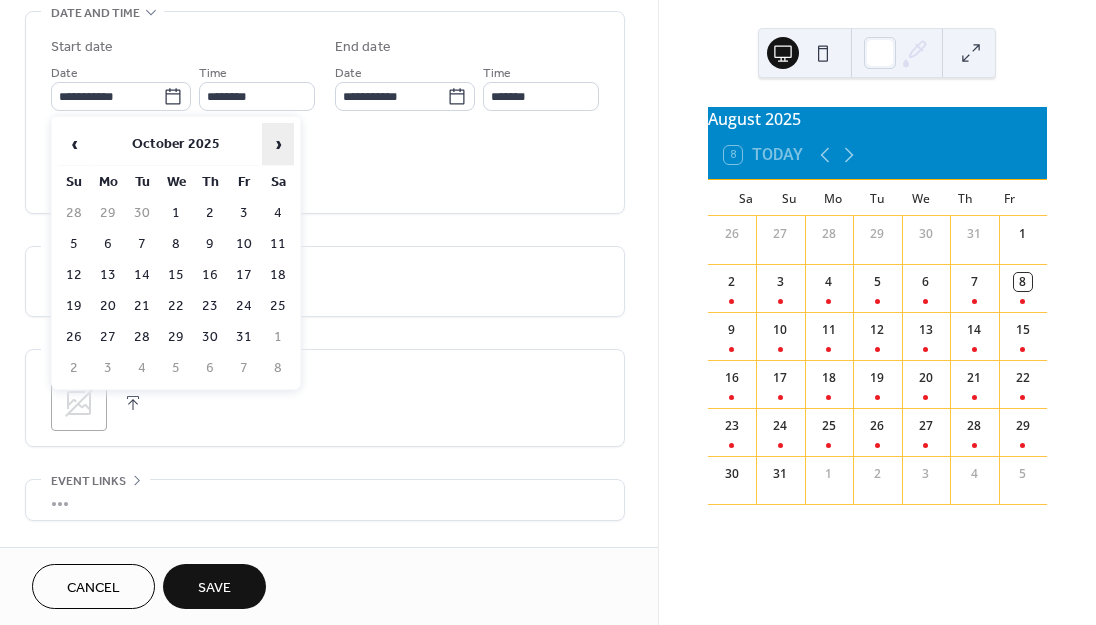 click on "›" at bounding box center [278, 144] 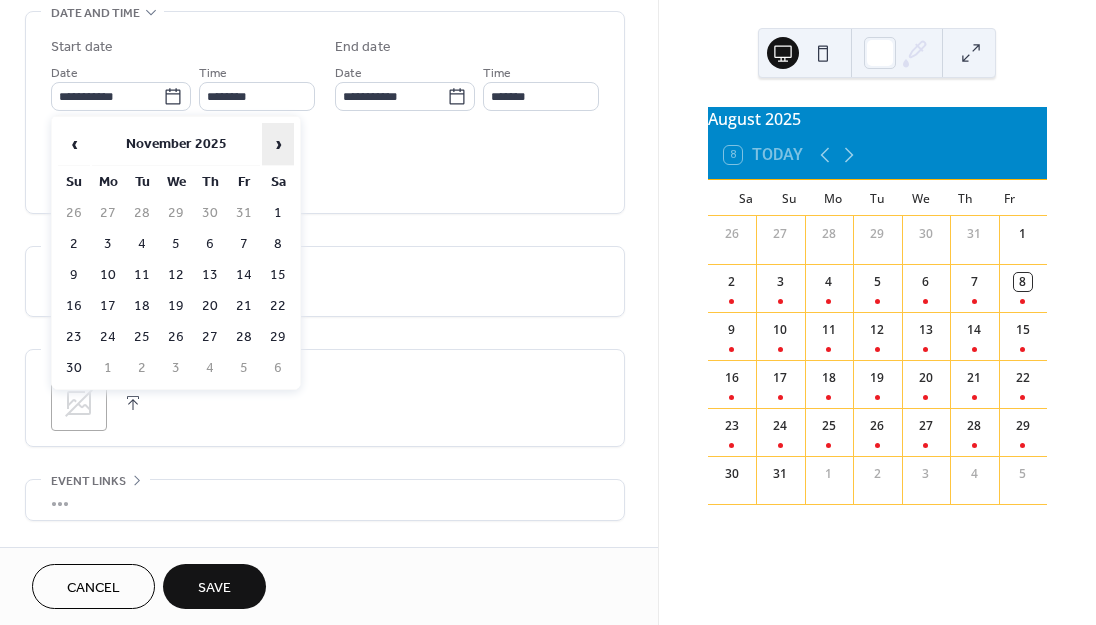 click on "›" at bounding box center (278, 144) 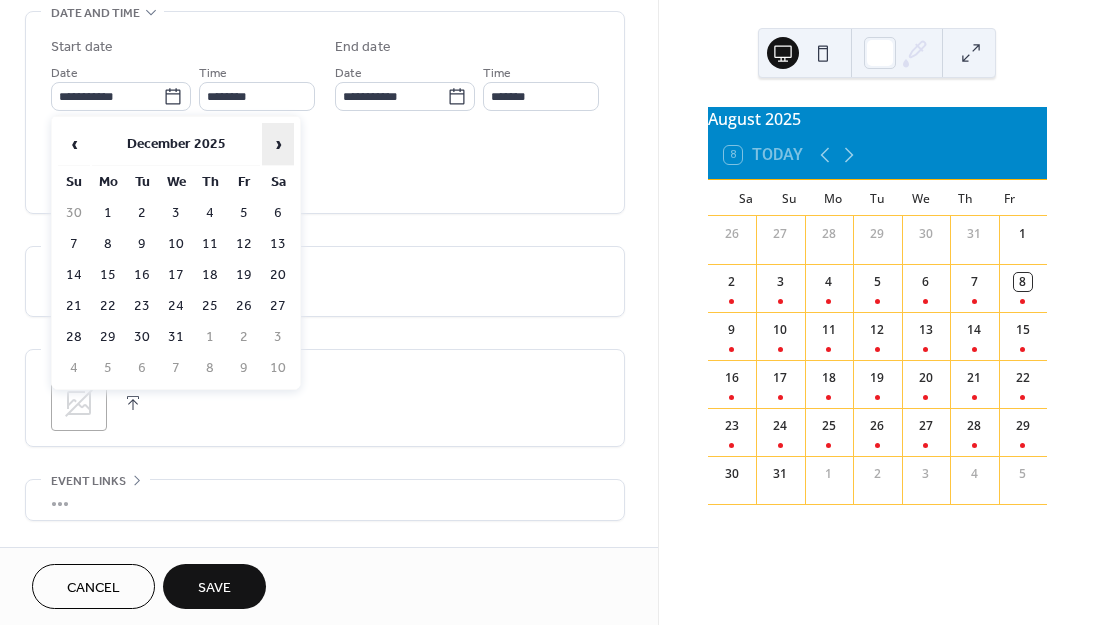 click on "›" at bounding box center [278, 144] 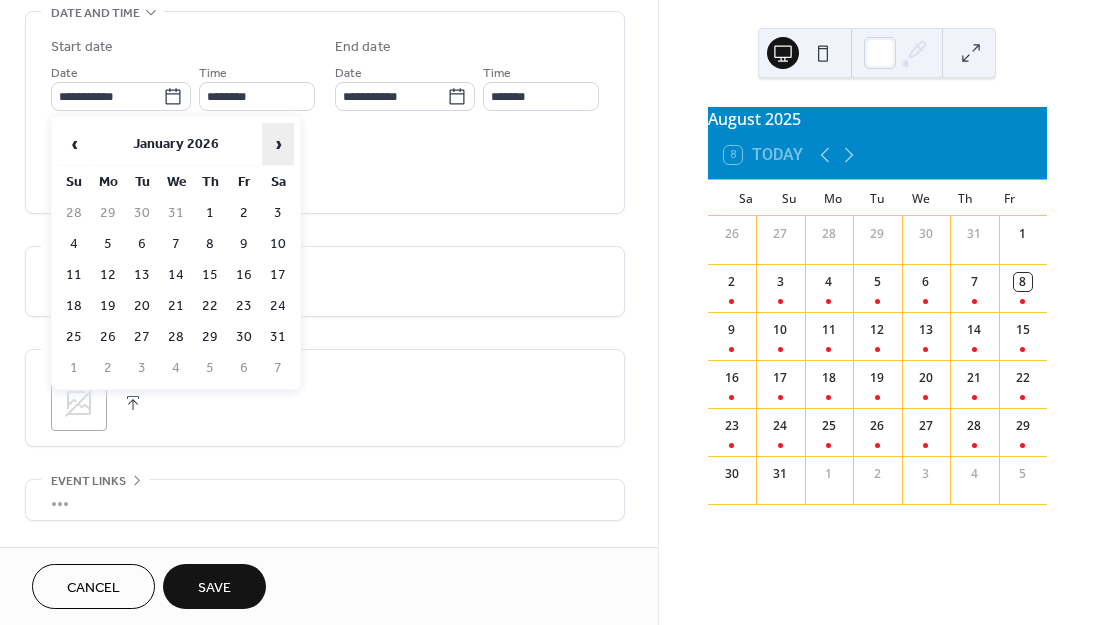 click on "›" at bounding box center [278, 144] 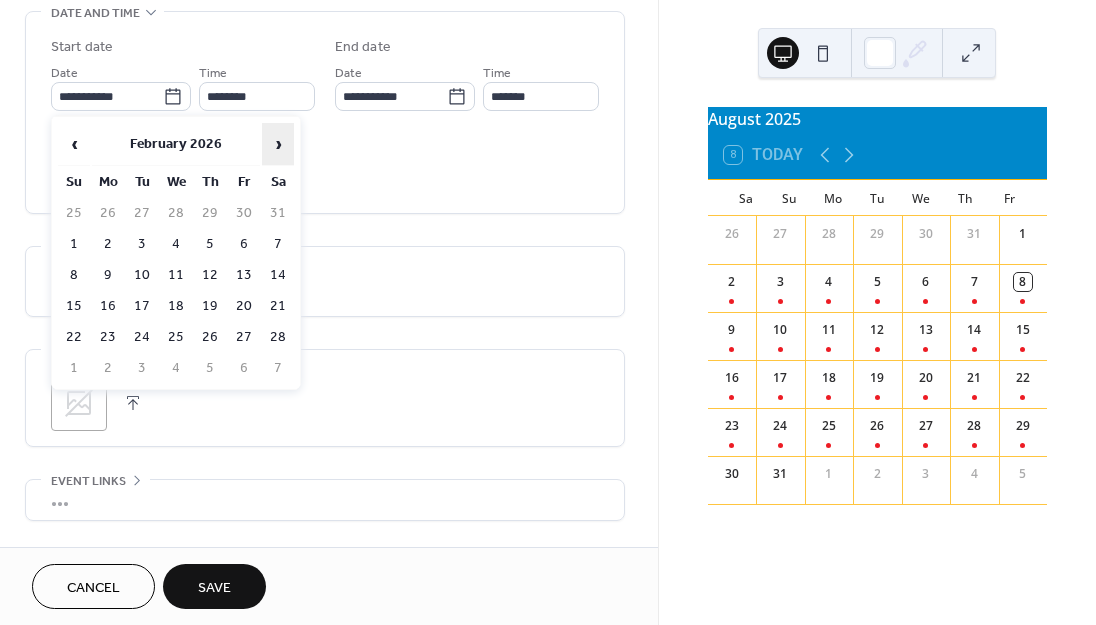 click on "›" at bounding box center (278, 144) 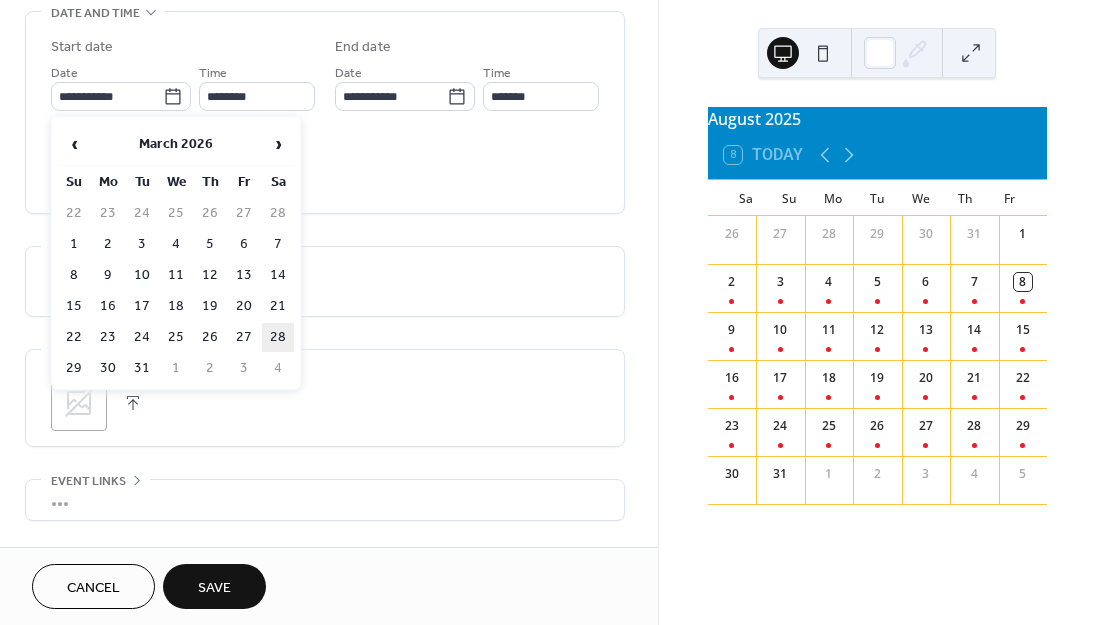 click on "28" at bounding box center [278, 337] 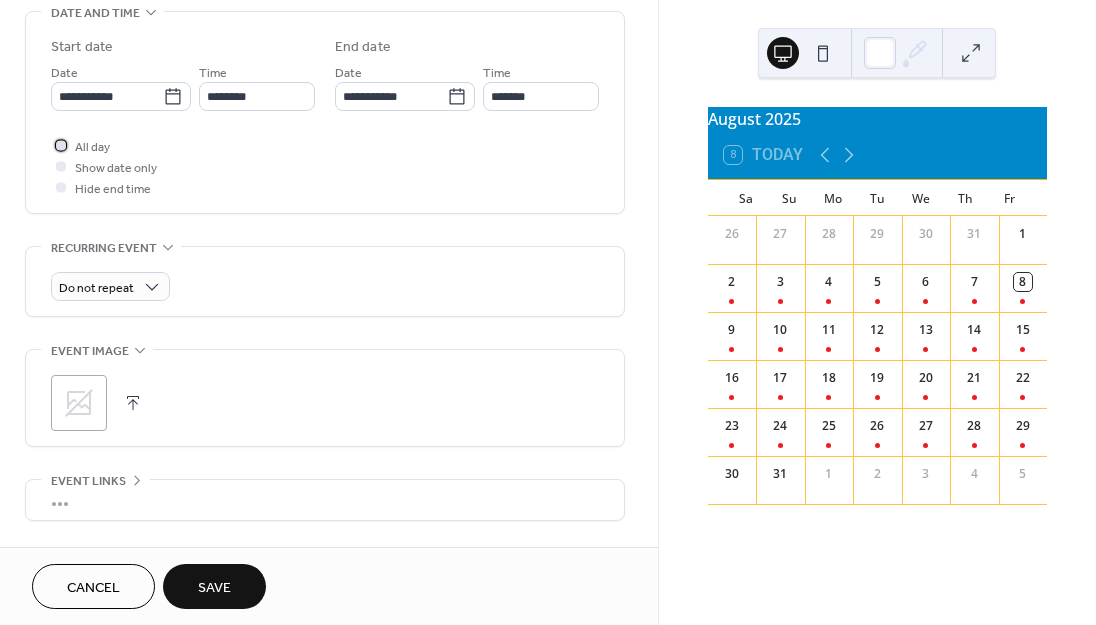 click at bounding box center (61, 145) 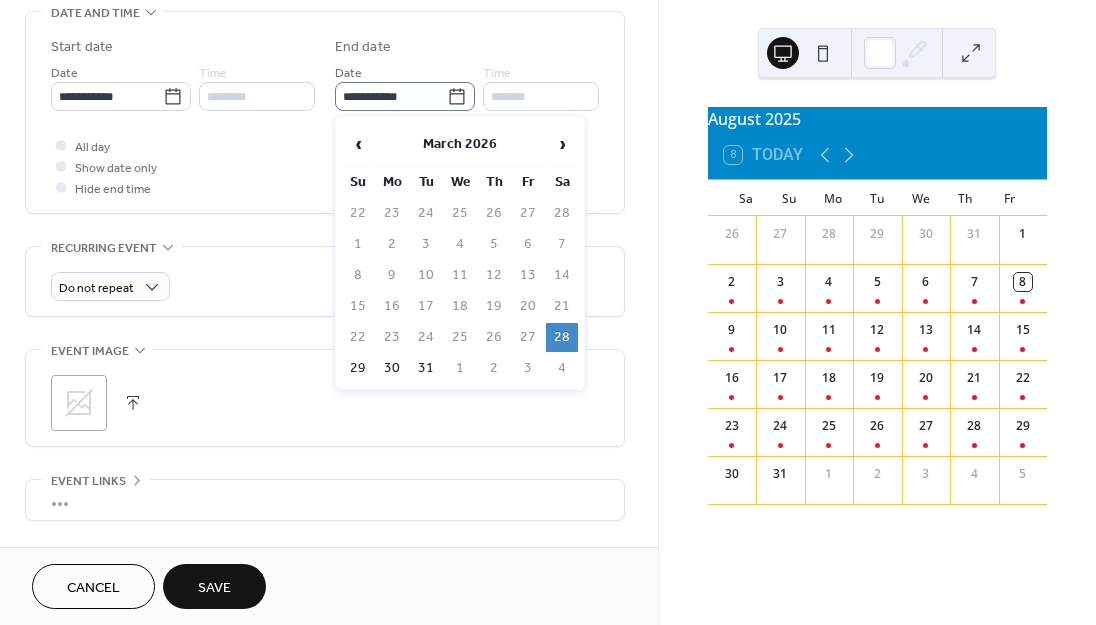 click 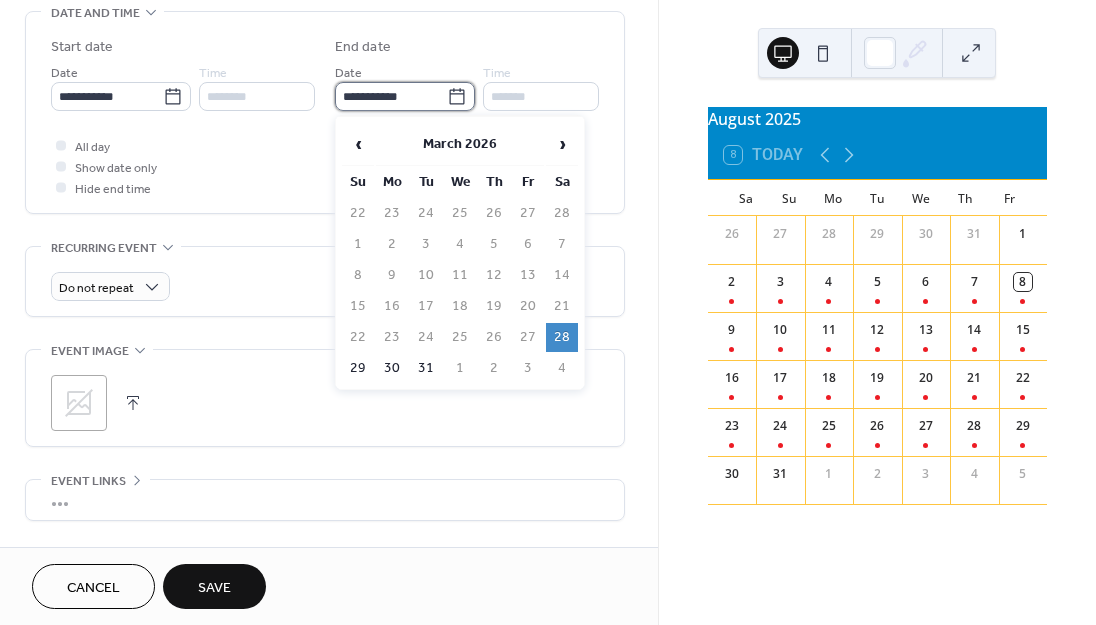 click on "**********" at bounding box center (391, 96) 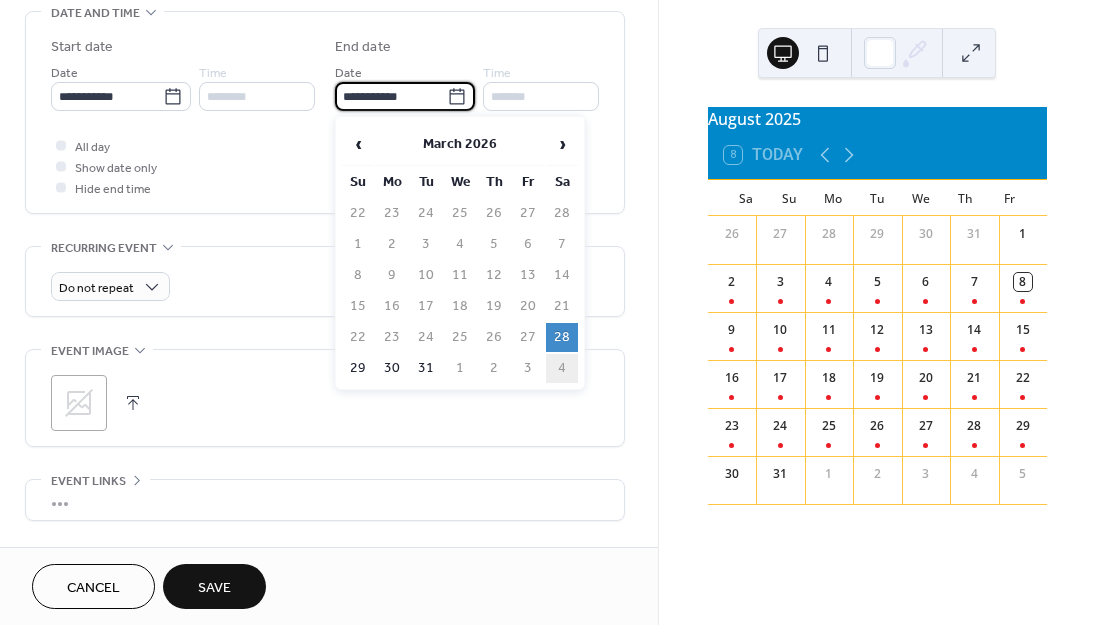 click on "4" at bounding box center [562, 368] 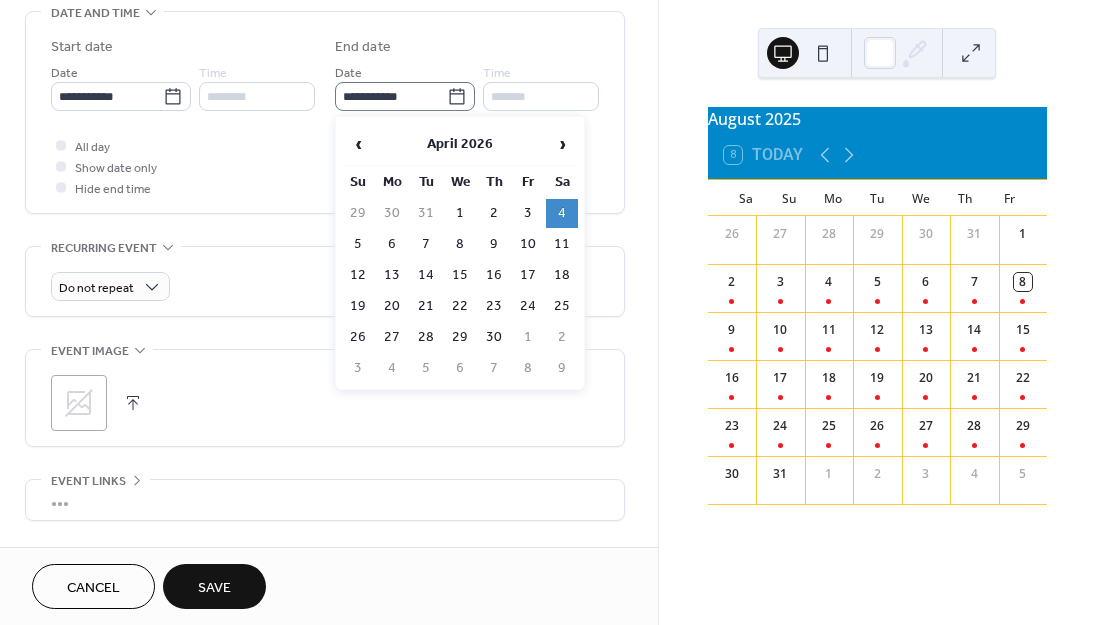 click 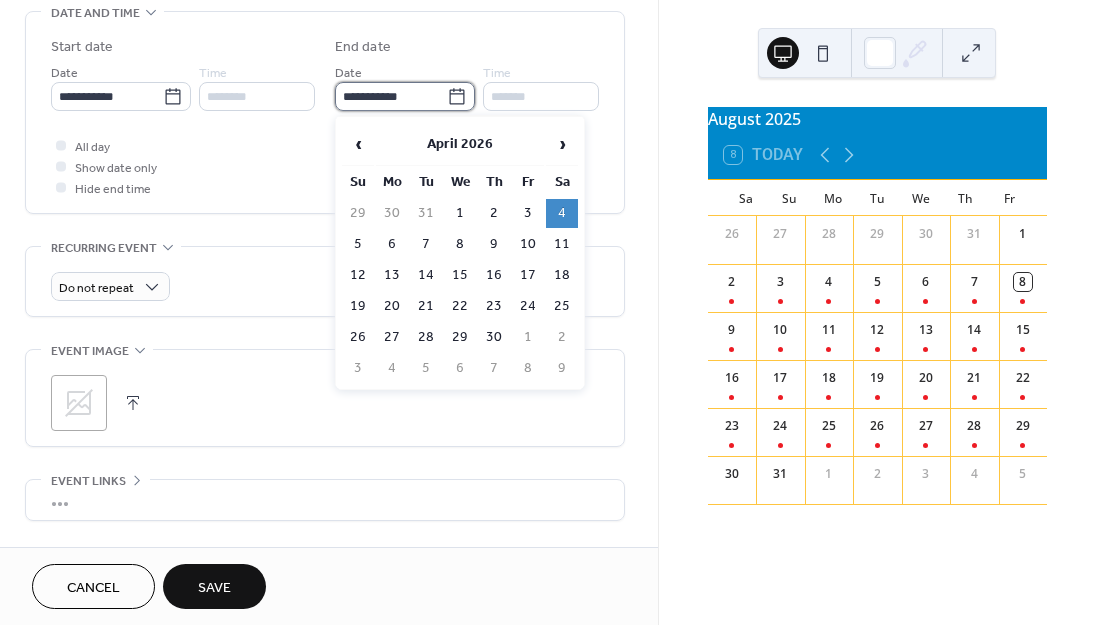 click on "**********" at bounding box center [391, 96] 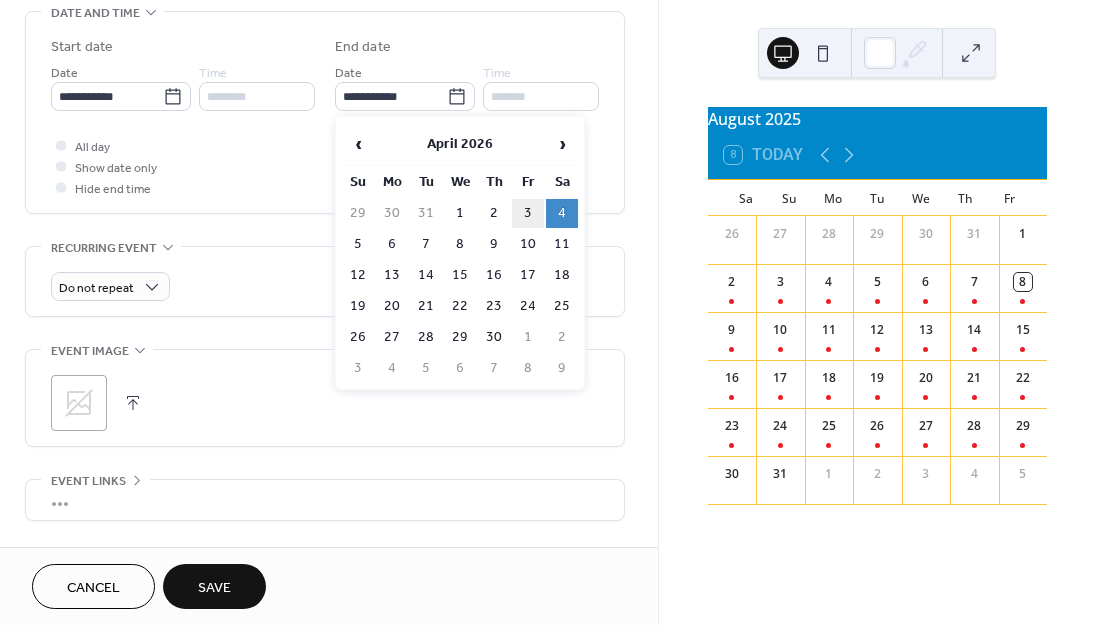 click on "3" at bounding box center (528, 213) 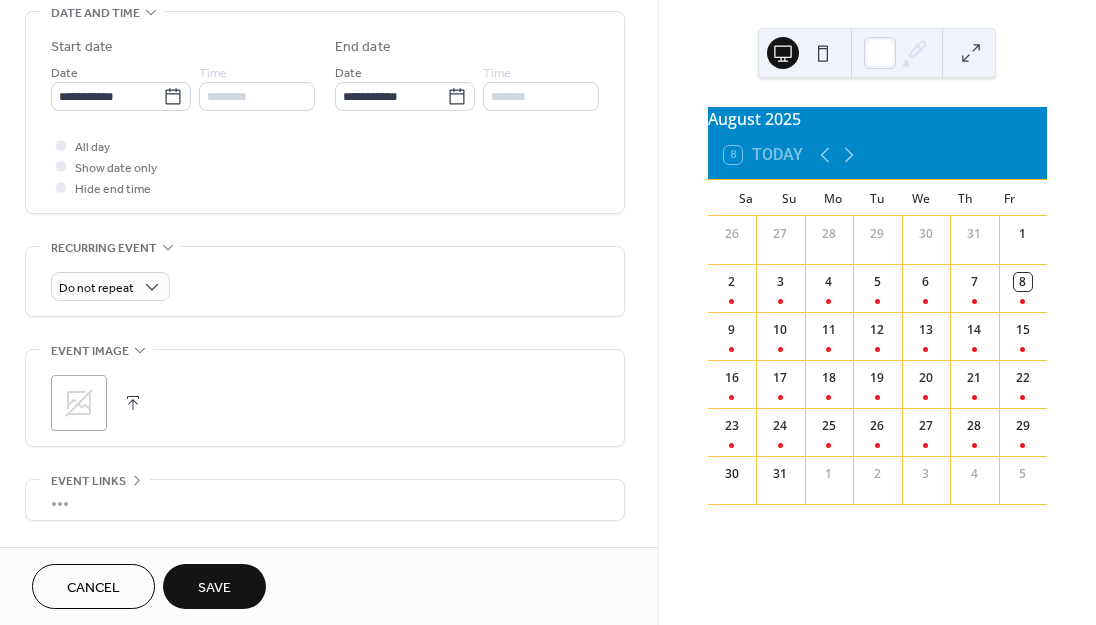 click on "Save" at bounding box center (214, 586) 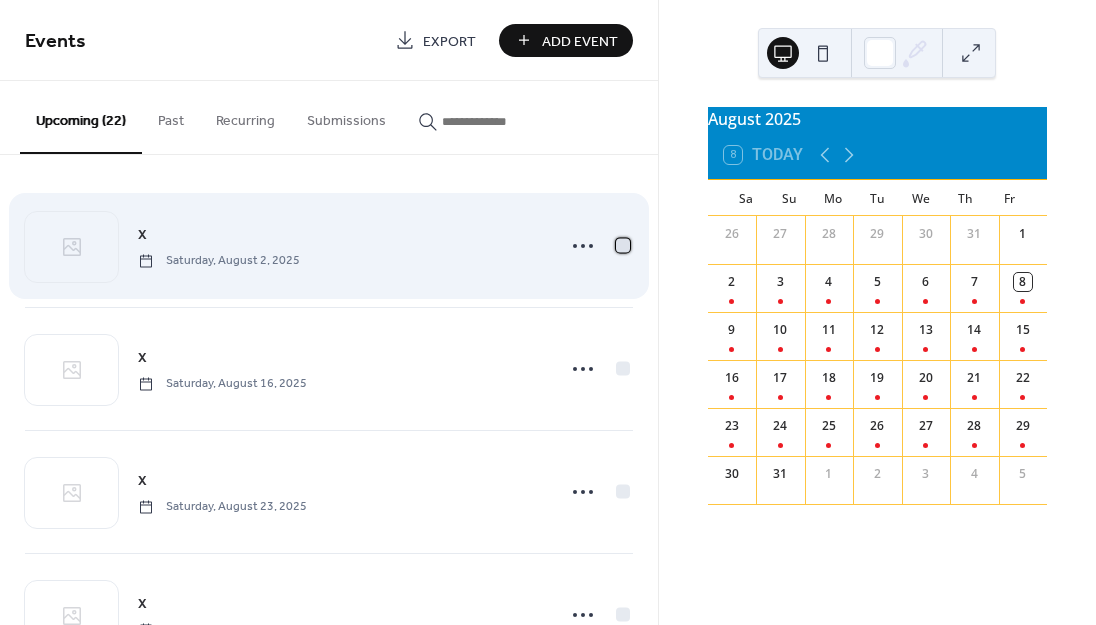 click at bounding box center [623, 245] 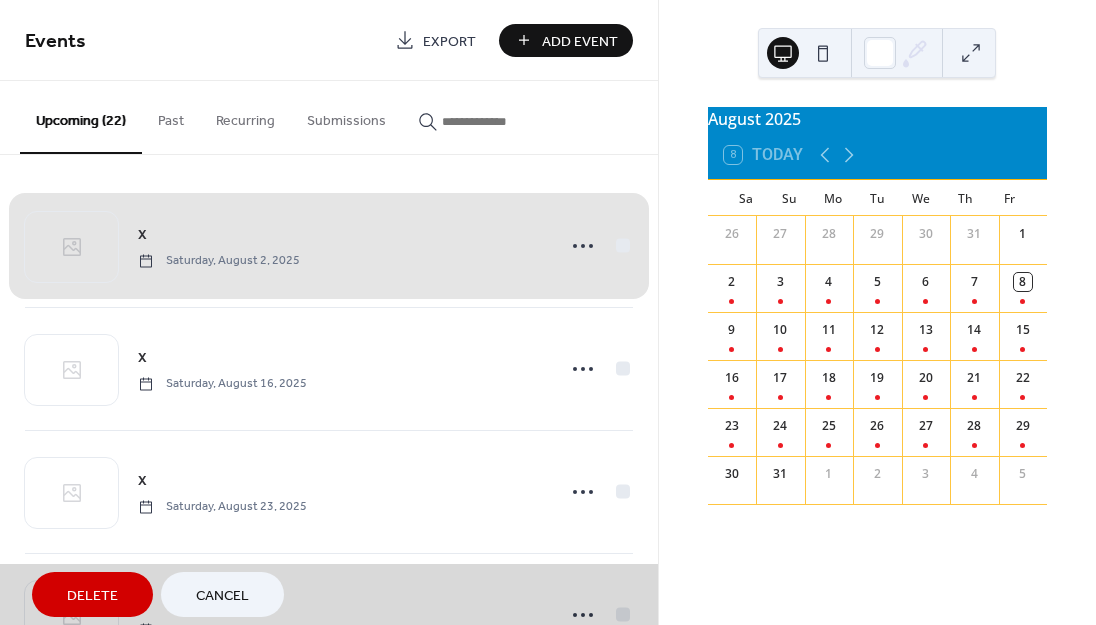 click on "[DAY], [MONTH] [DAY], [YEAR]" at bounding box center [329, 246] 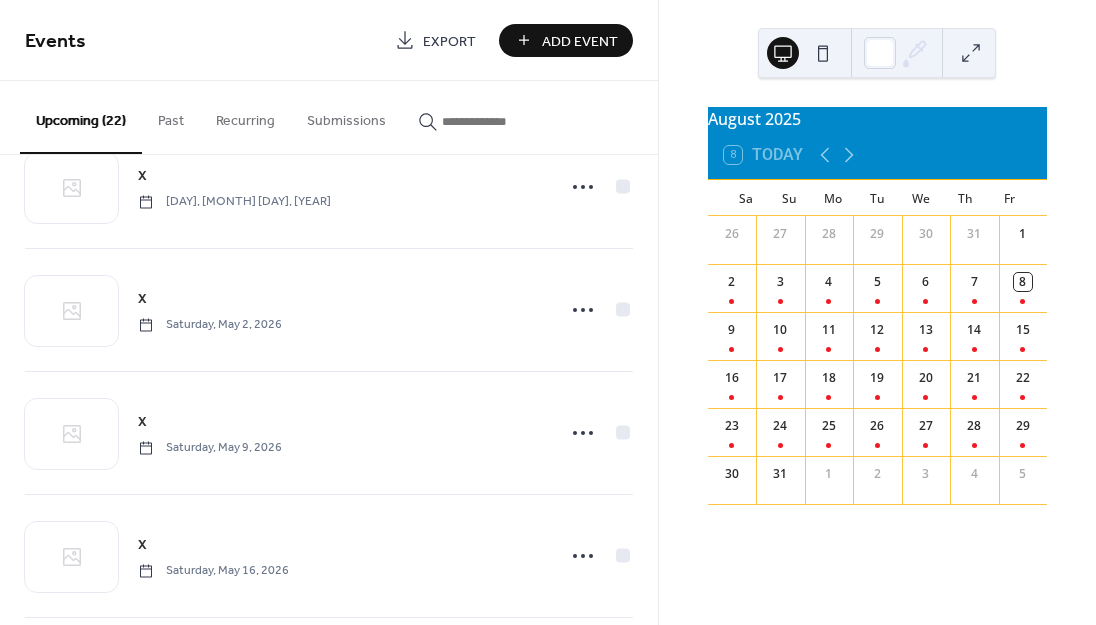 scroll, scrollTop: 1785, scrollLeft: 0, axis: vertical 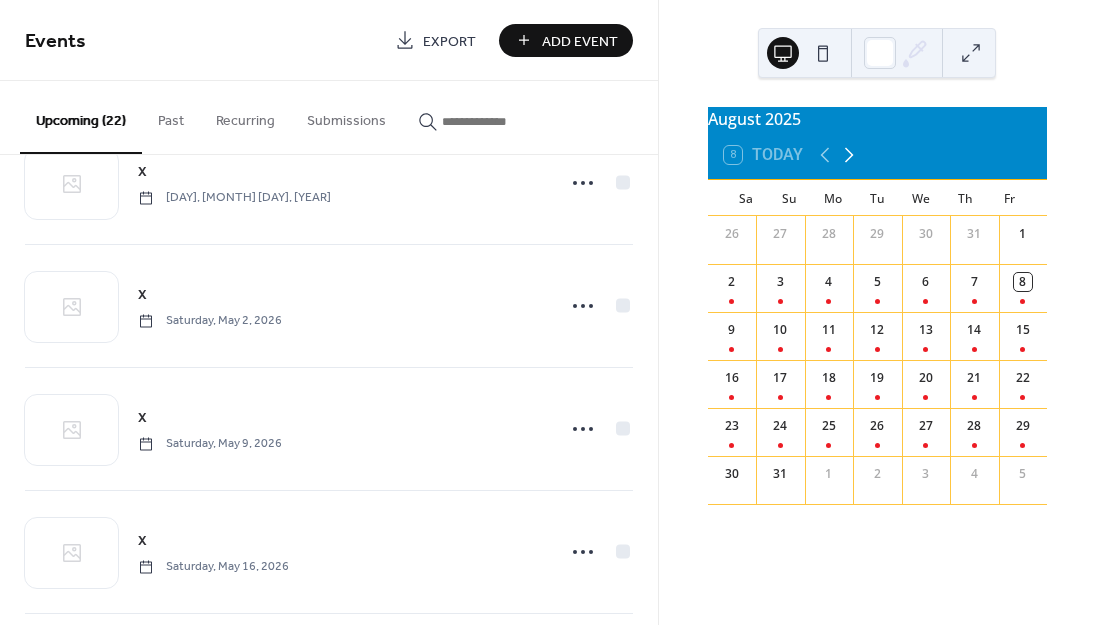 click 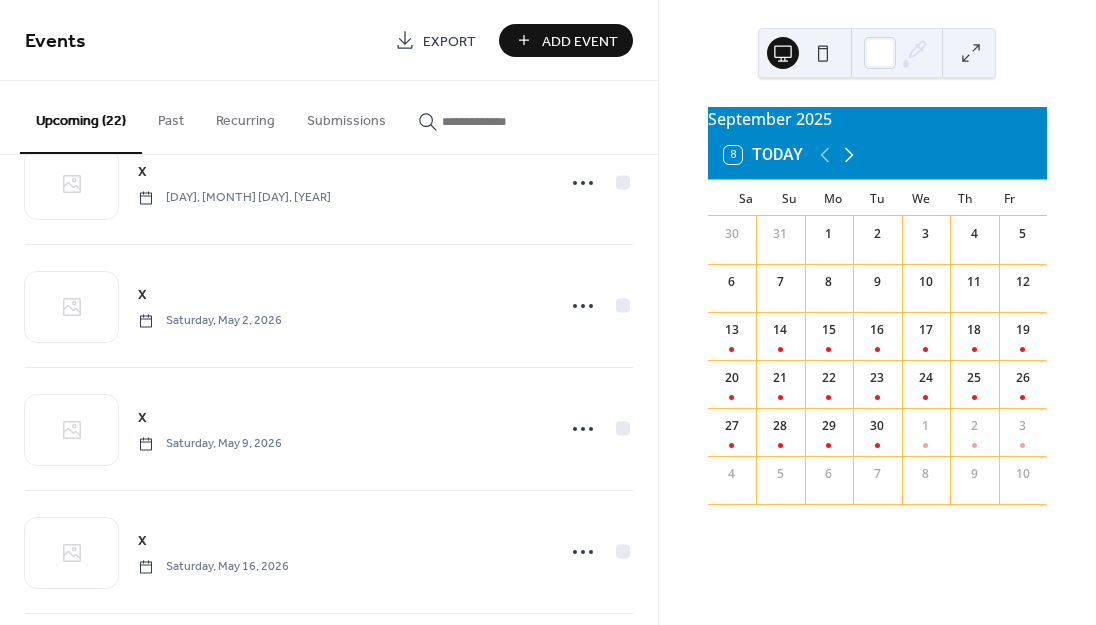 click 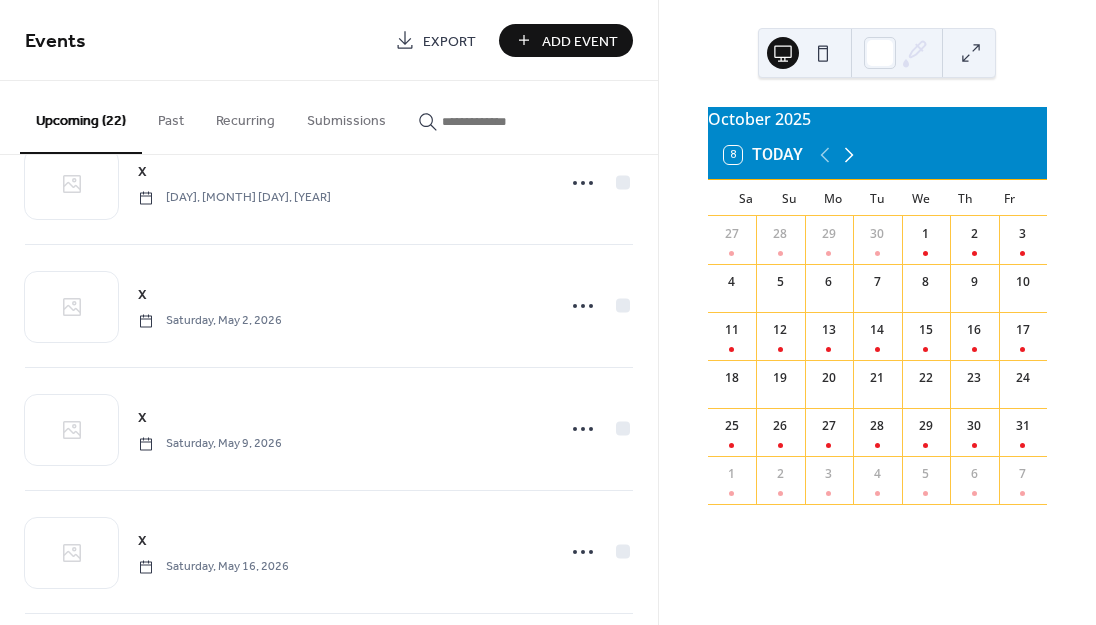 click 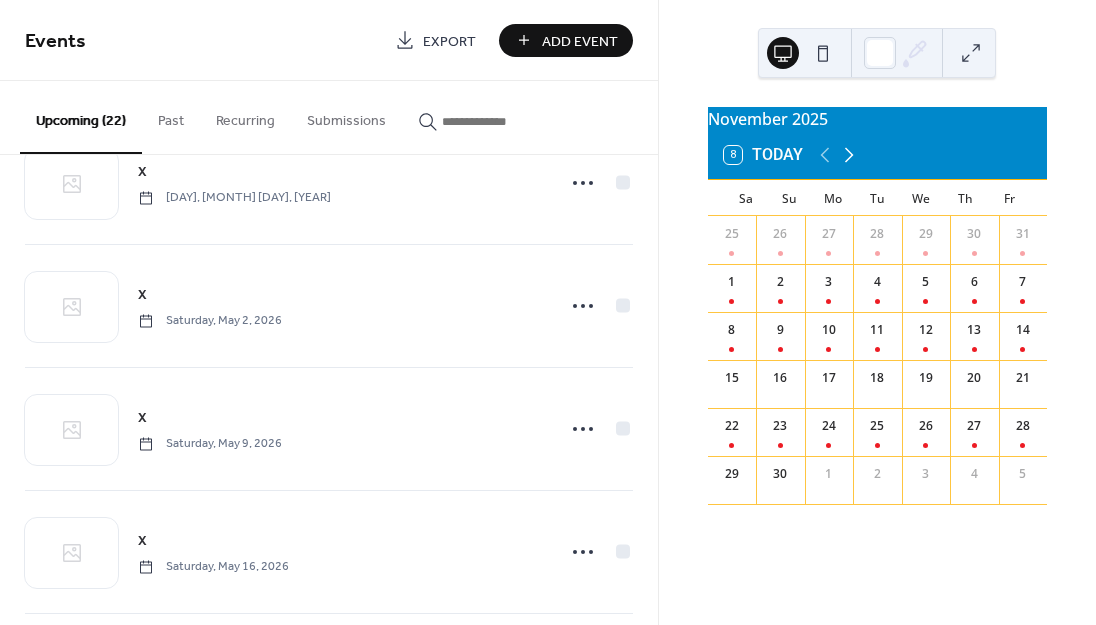 click 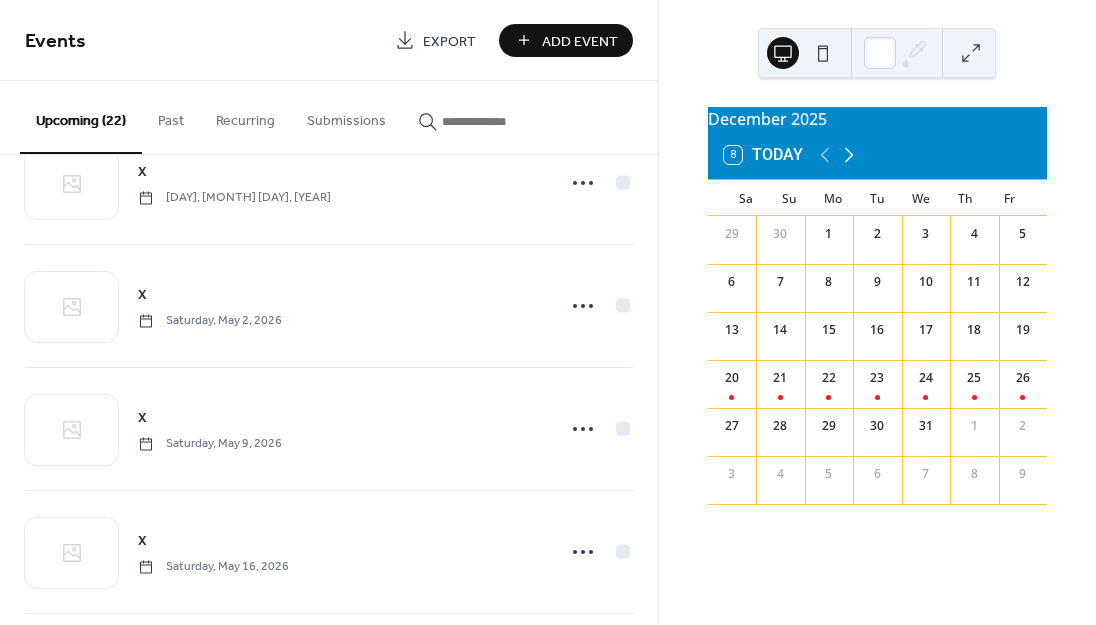 click 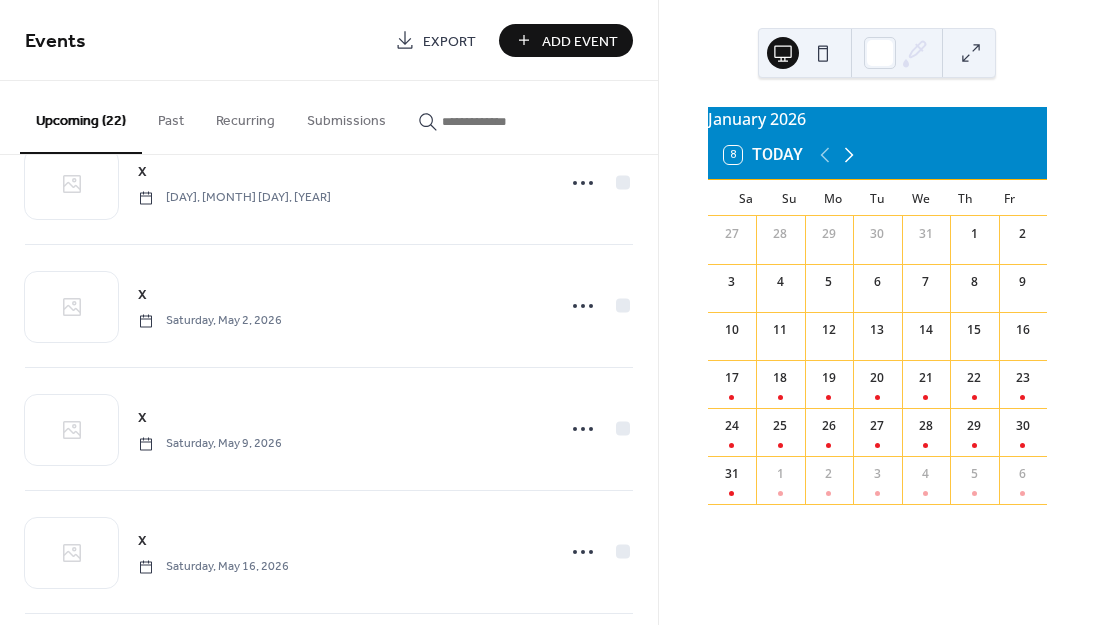 click 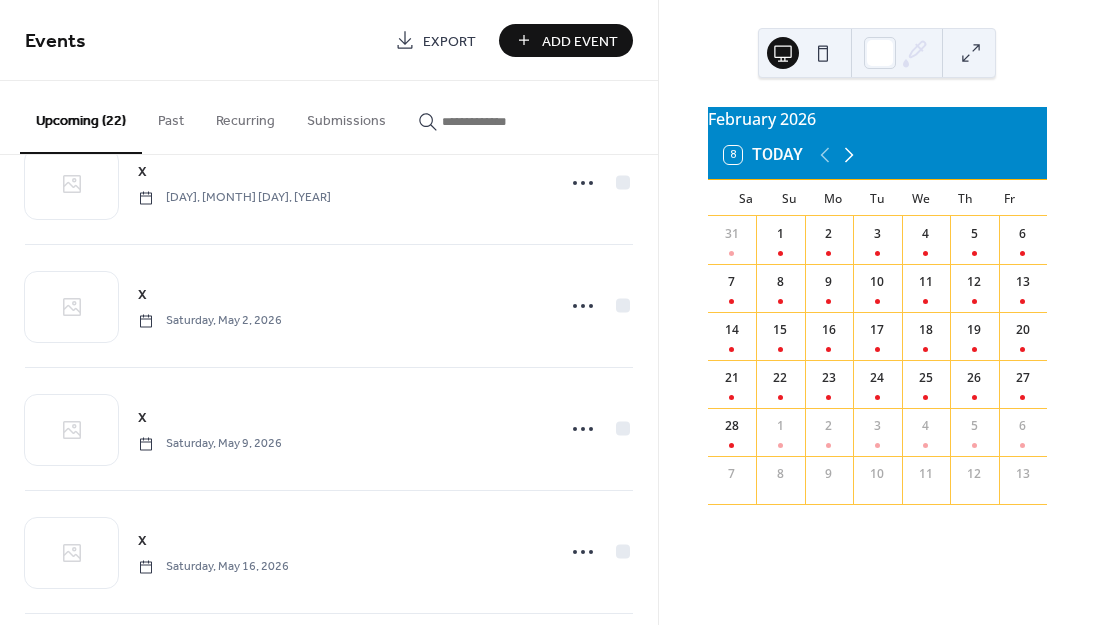click 